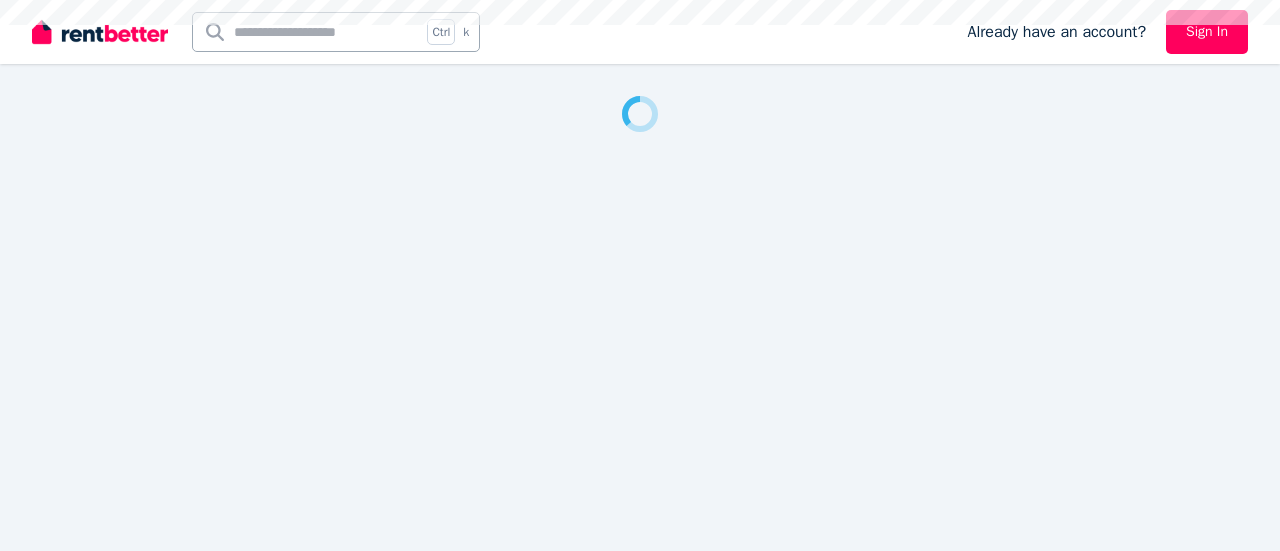 scroll, scrollTop: 0, scrollLeft: 0, axis: both 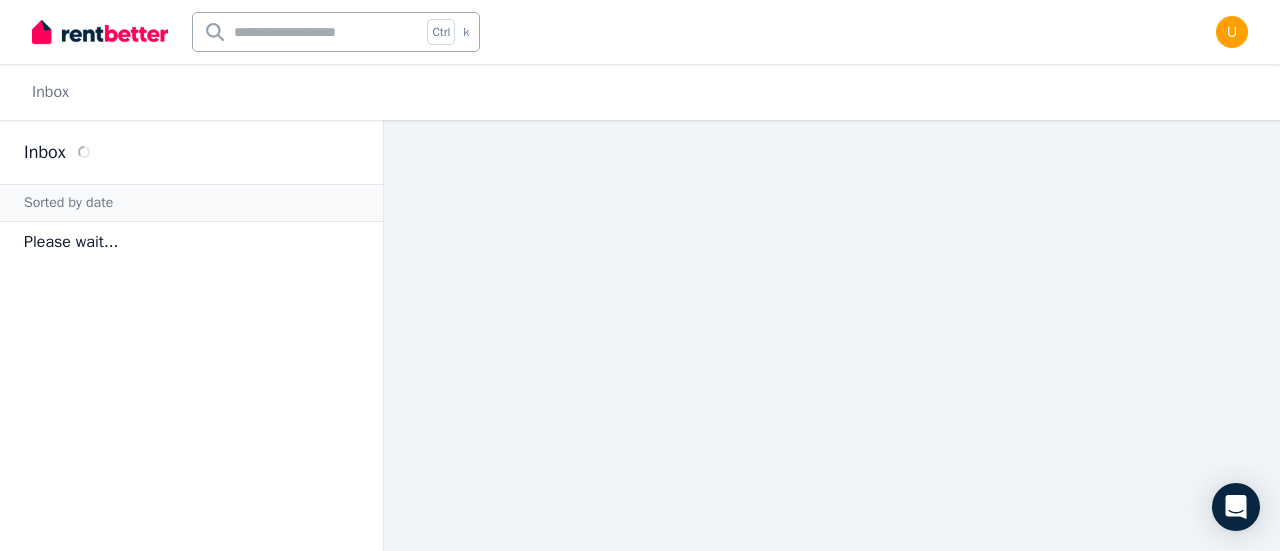 click on "Inbox" at bounding box center (45, 152) 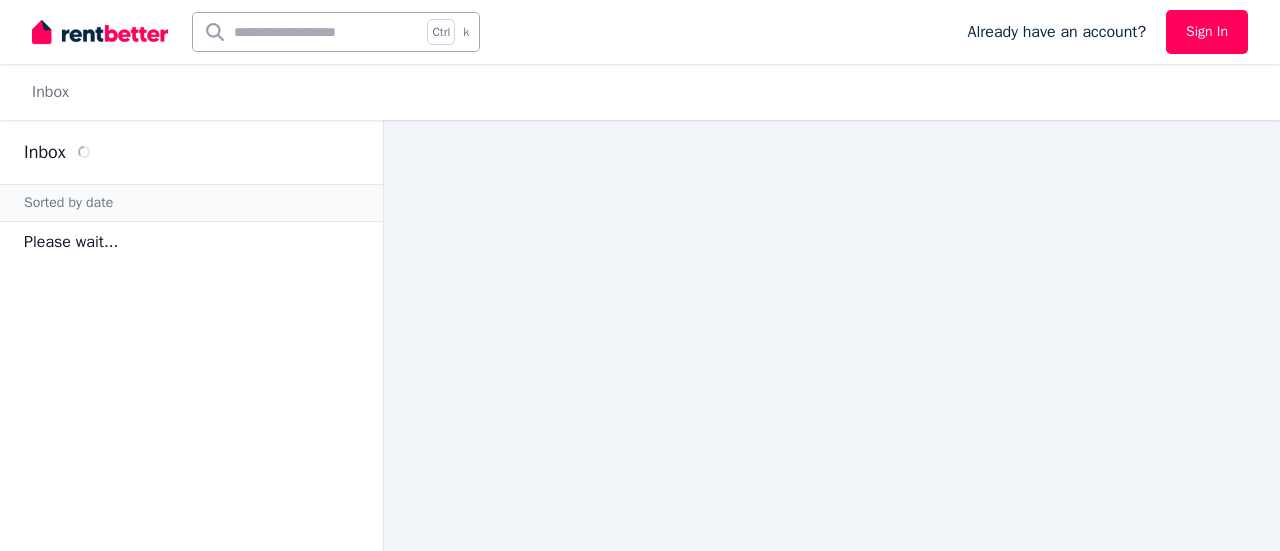 scroll, scrollTop: 0, scrollLeft: 0, axis: both 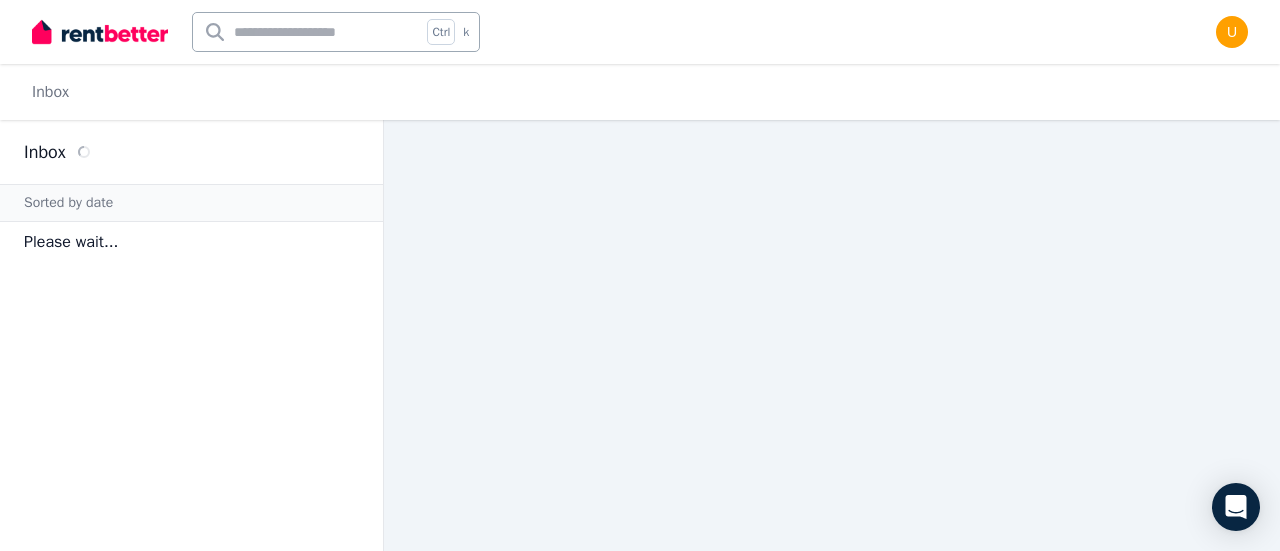 click at bounding box center [307, 32] 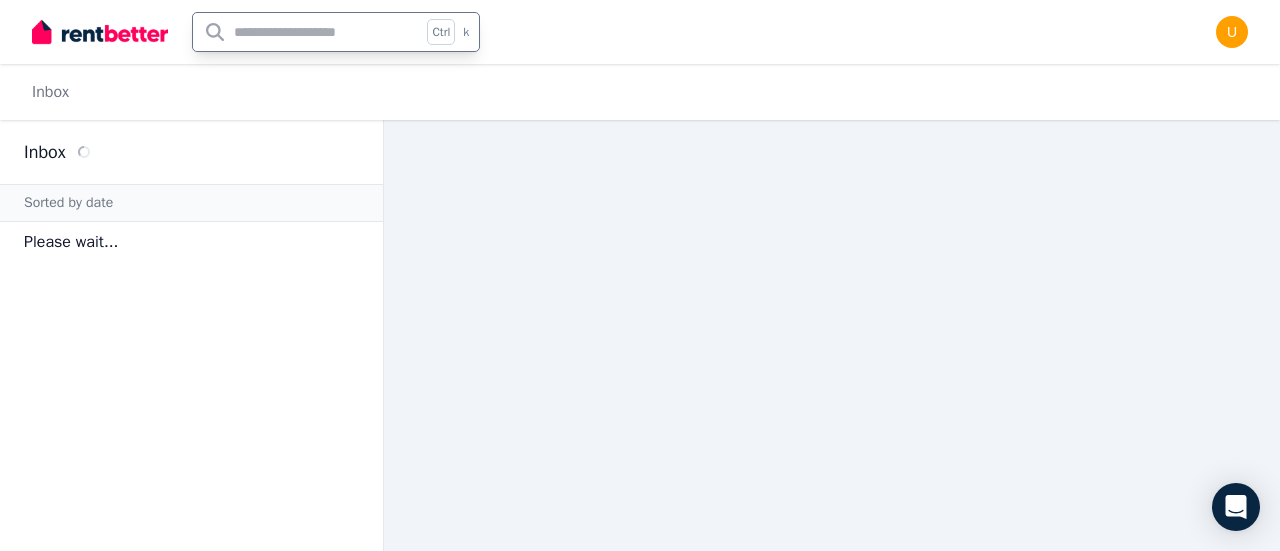 click at bounding box center [307, 32] 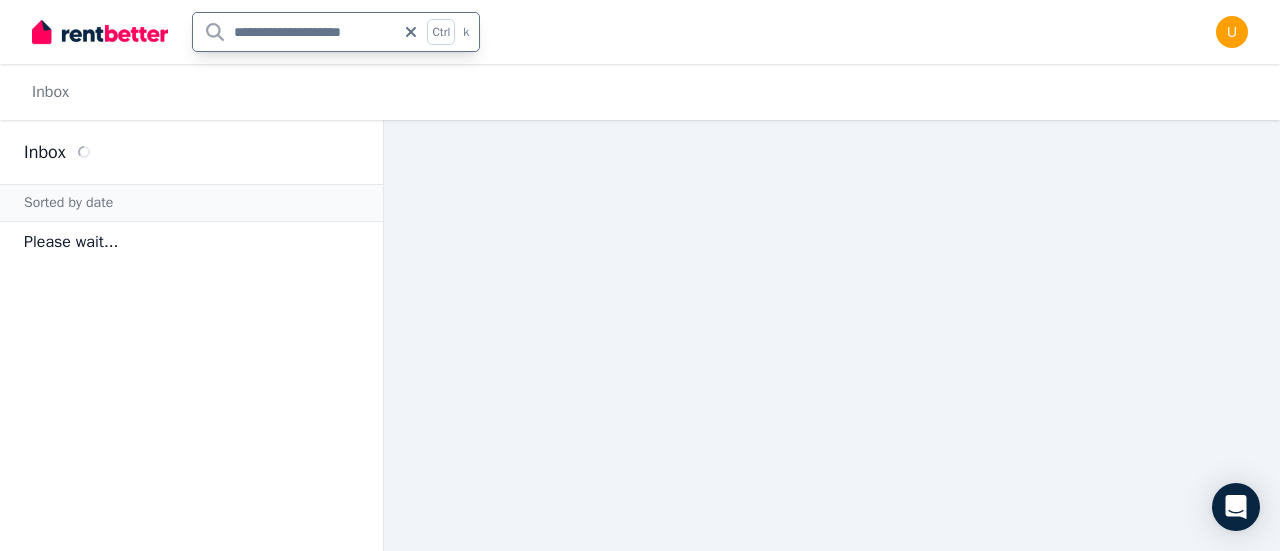 type on "**********" 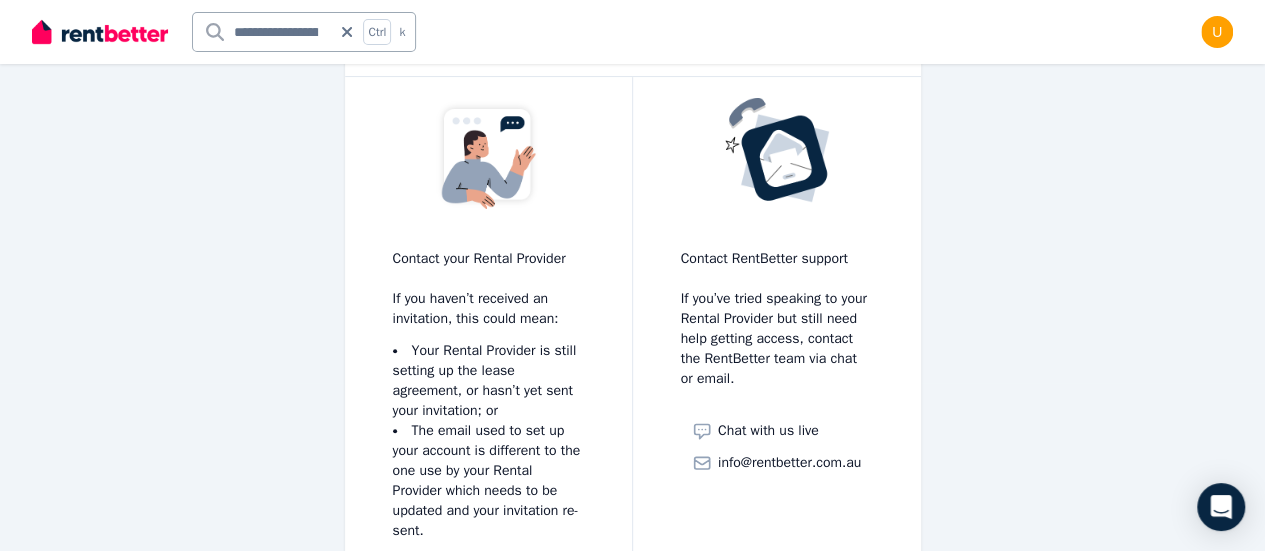 scroll, scrollTop: 200, scrollLeft: 0, axis: vertical 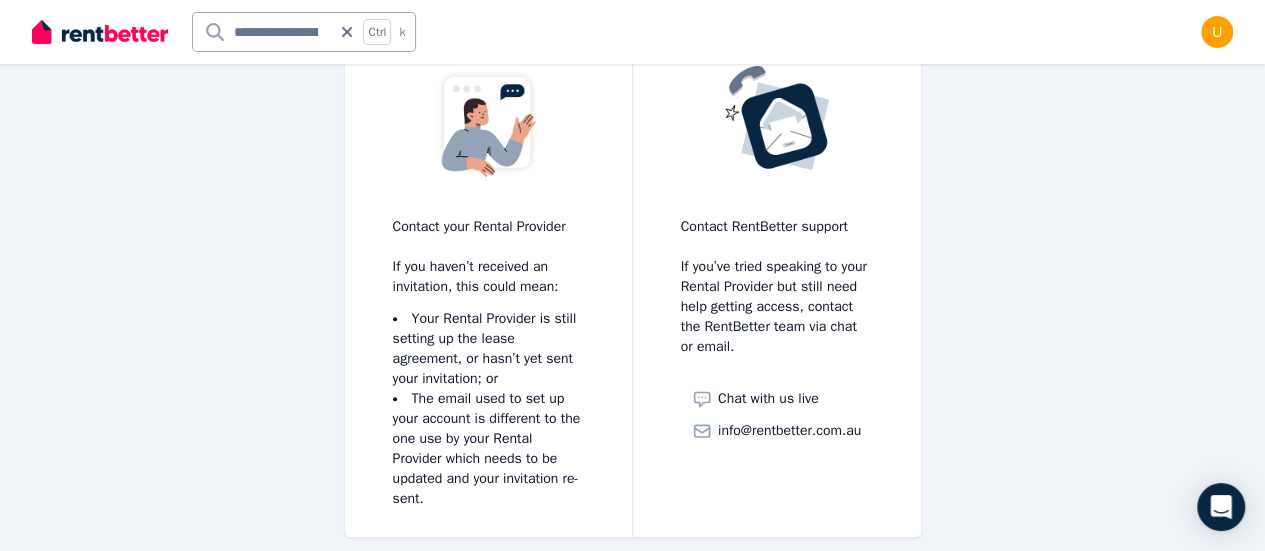 click at bounding box center (100, 32) 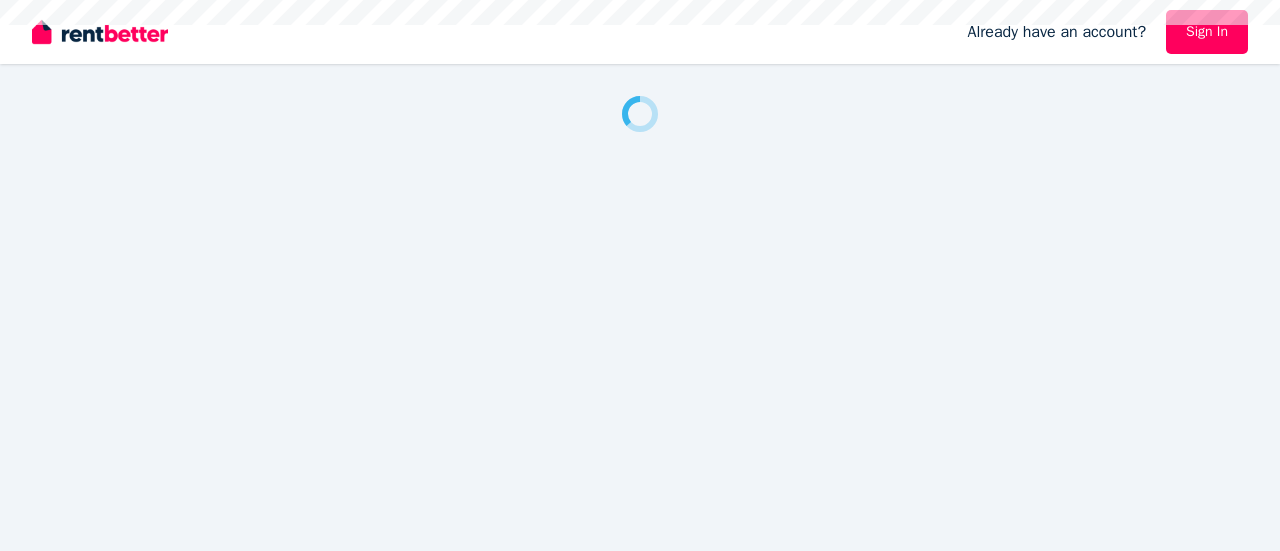 scroll, scrollTop: 0, scrollLeft: 0, axis: both 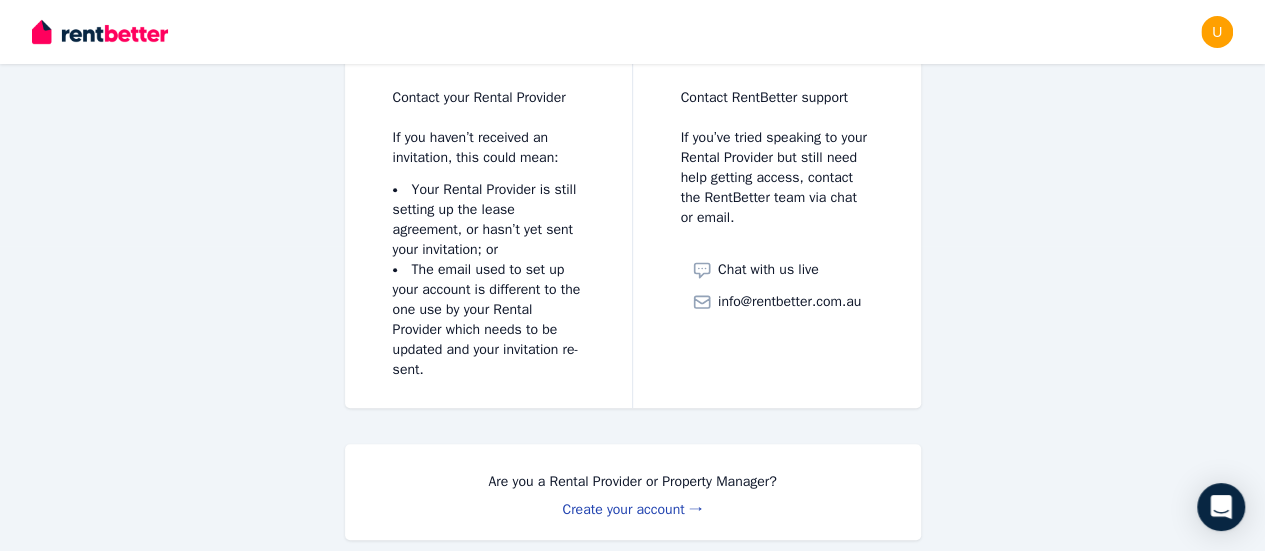 click on "Create your account →" at bounding box center (632, 509) 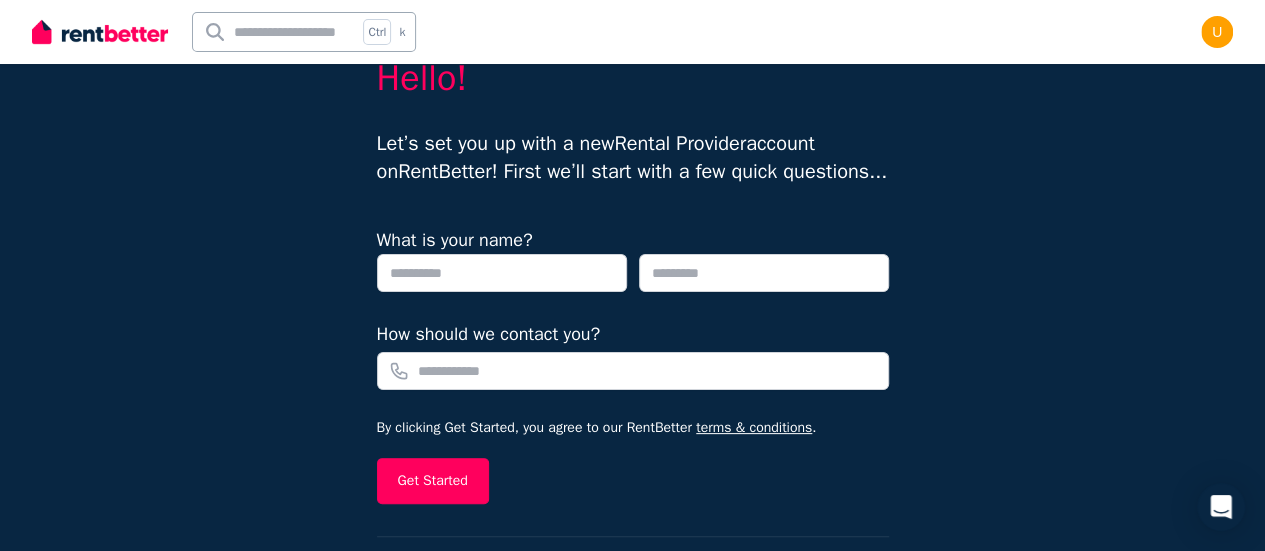 scroll, scrollTop: 100, scrollLeft: 0, axis: vertical 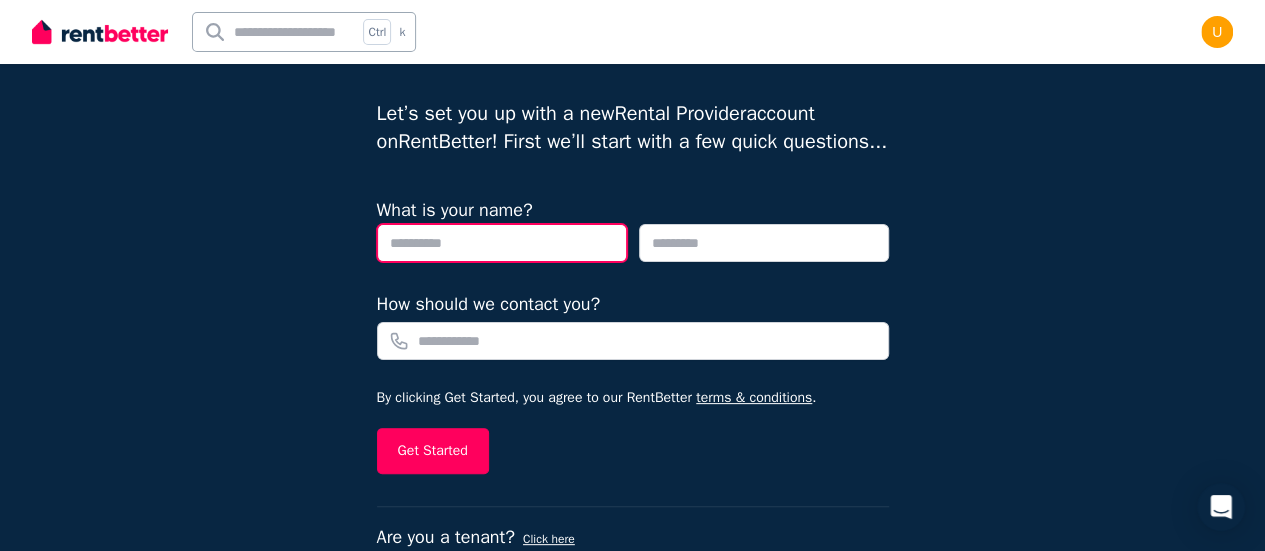click at bounding box center (502, 243) 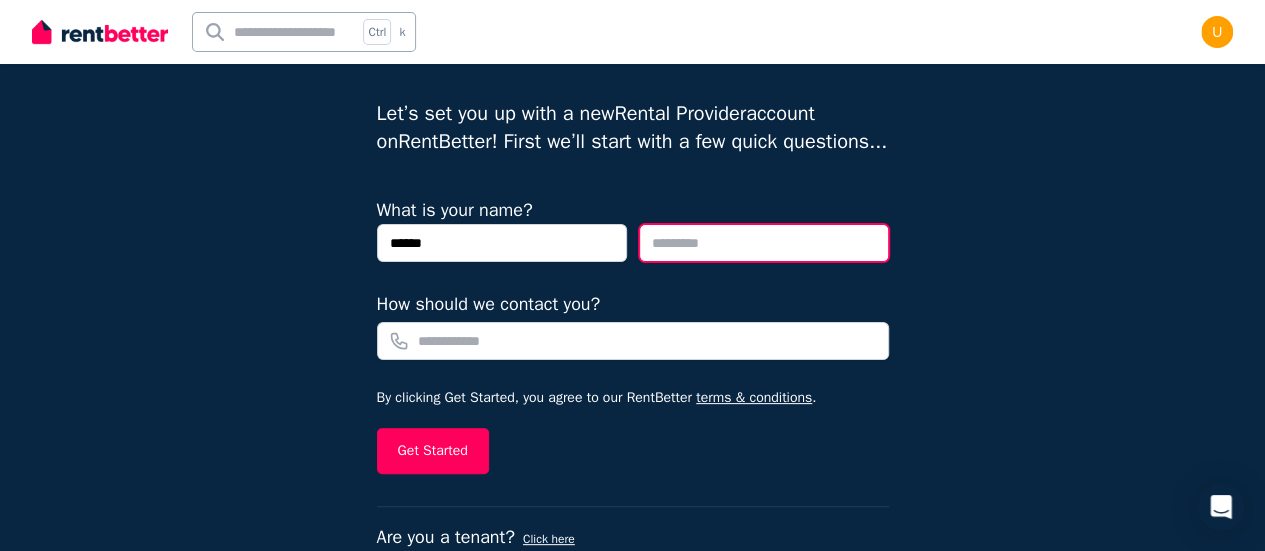 type on "********" 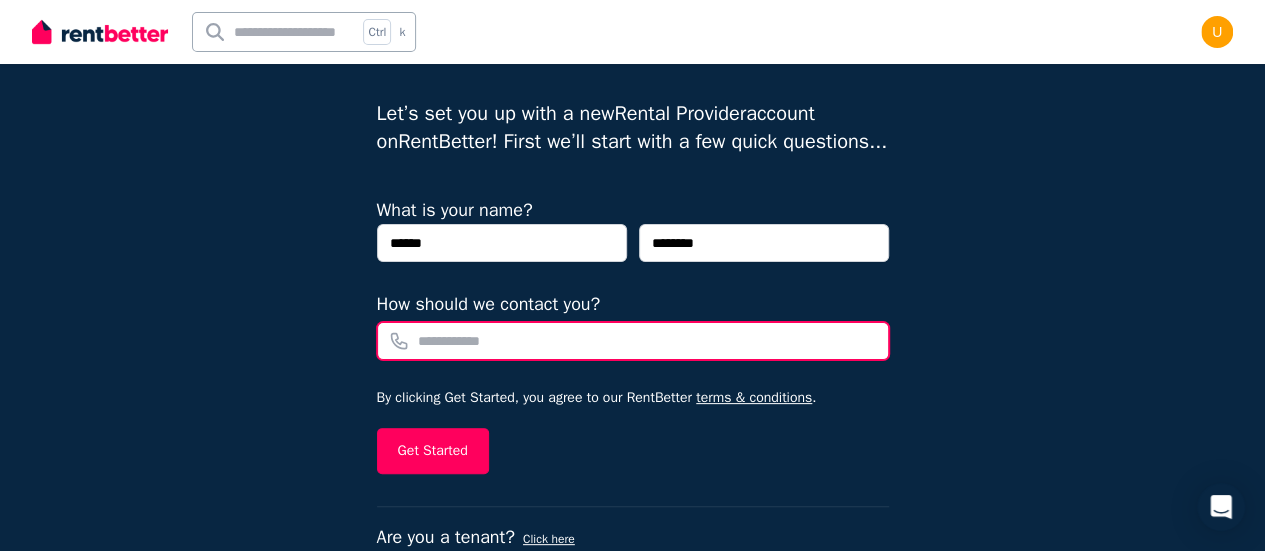 type on "**********" 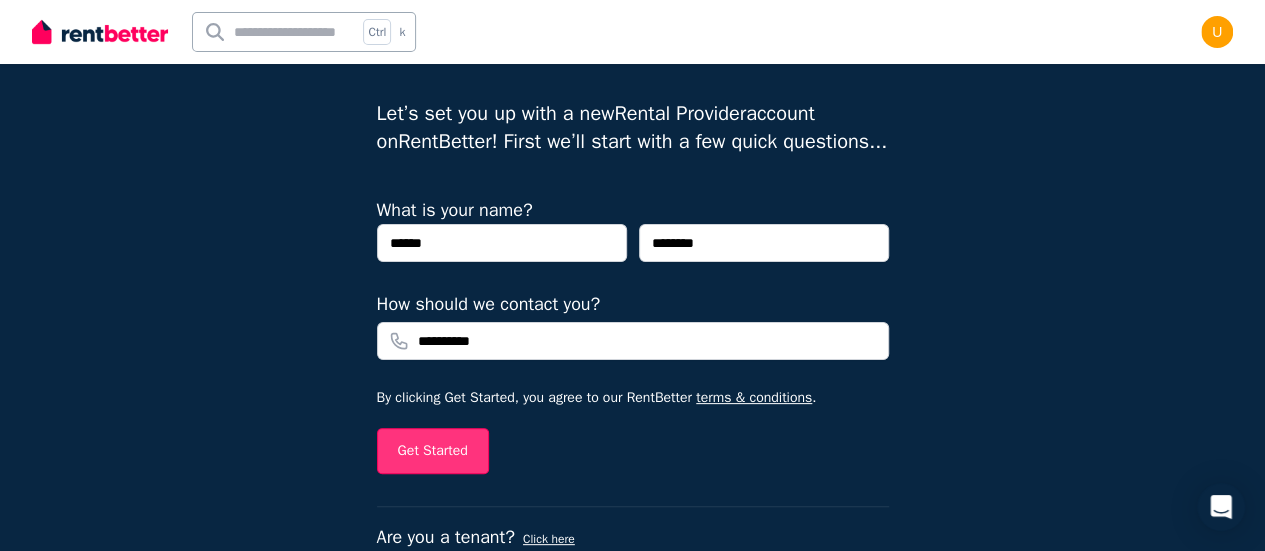 click on "Get Started" at bounding box center [433, 451] 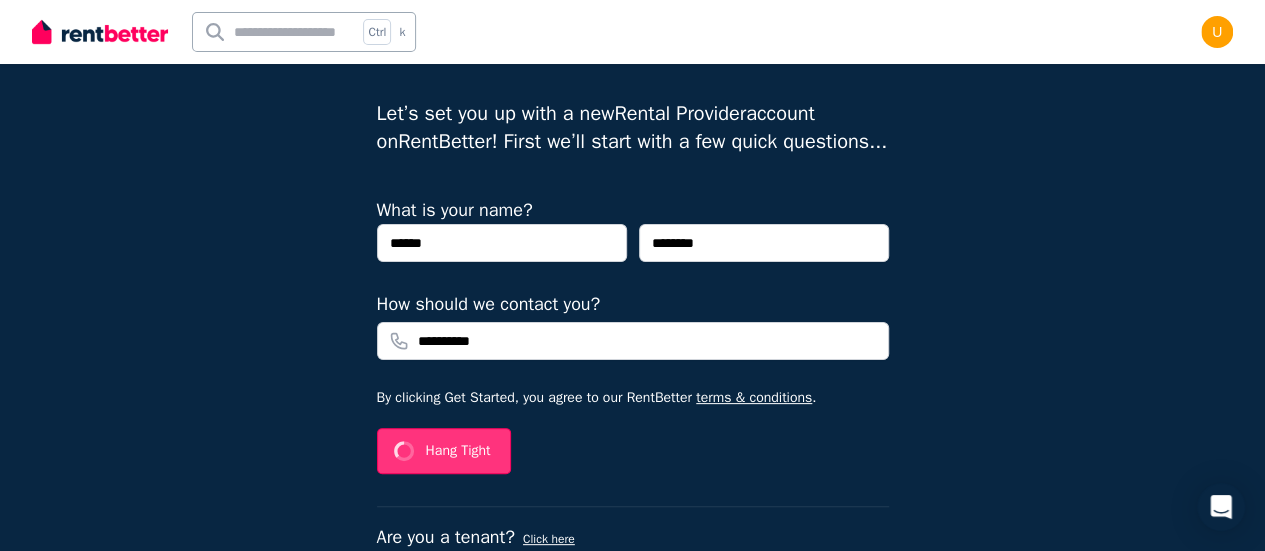 scroll, scrollTop: 0, scrollLeft: 0, axis: both 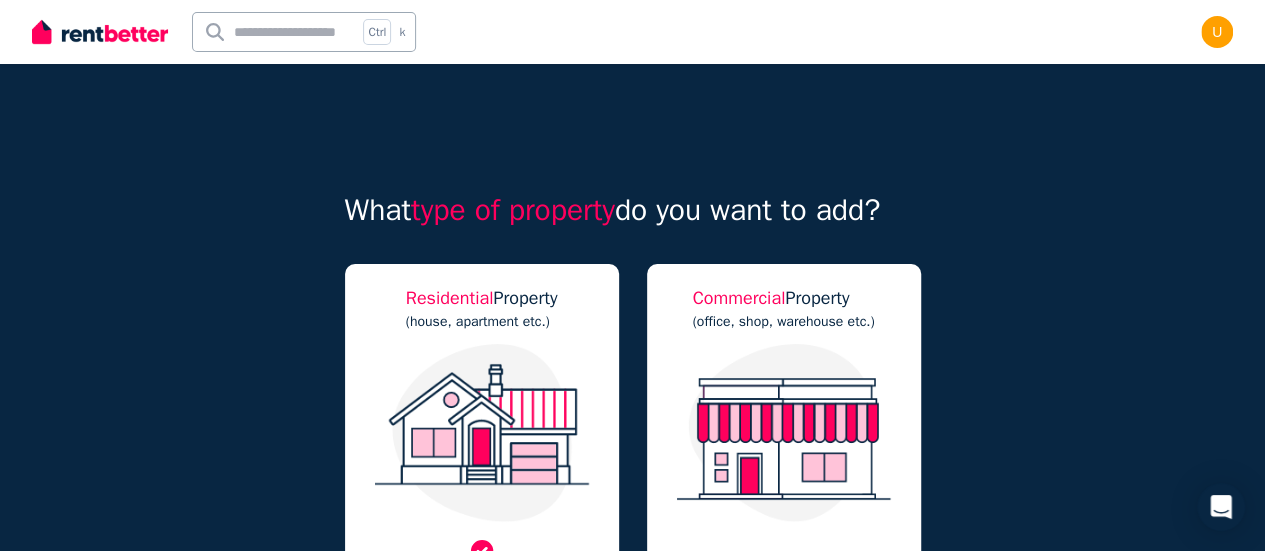 click at bounding box center [482, 433] 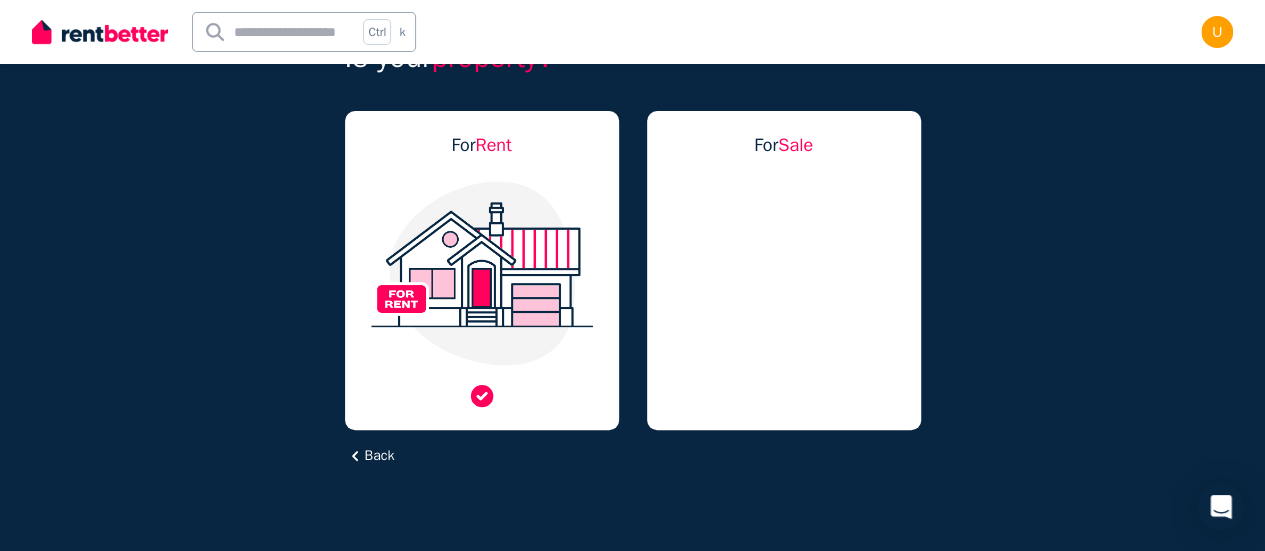 scroll, scrollTop: 156, scrollLeft: 0, axis: vertical 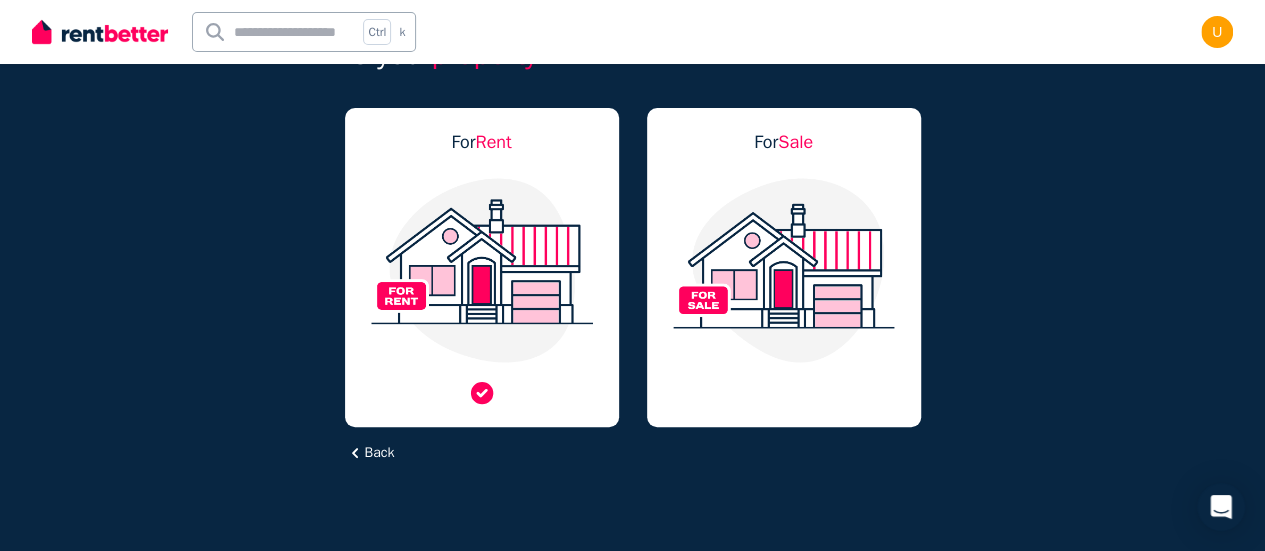 click at bounding box center [482, 270] 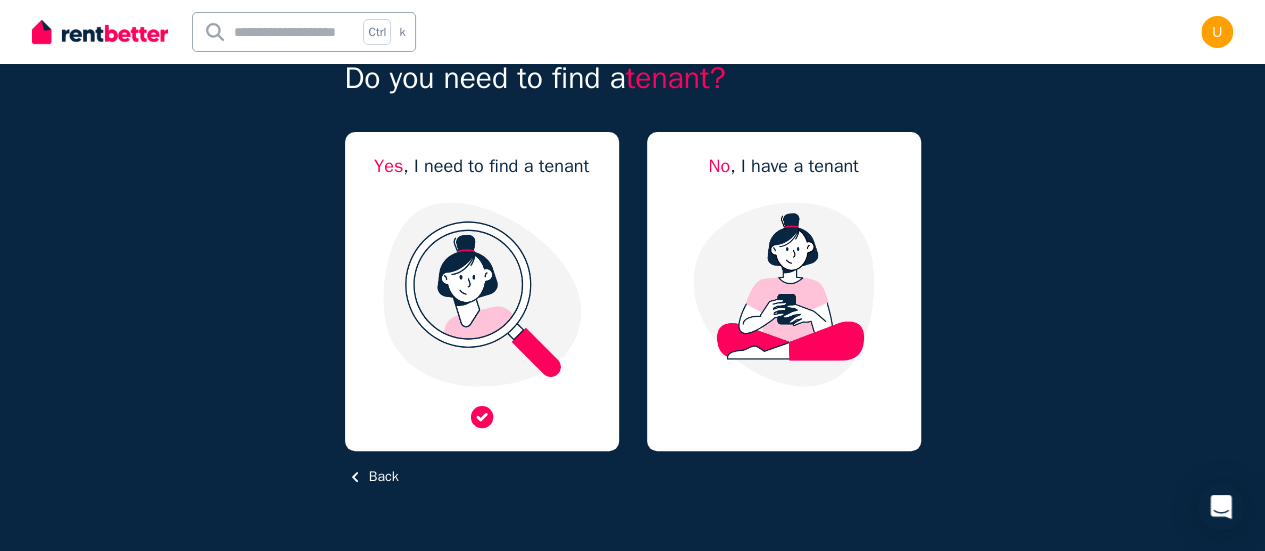 click at bounding box center (482, 294) 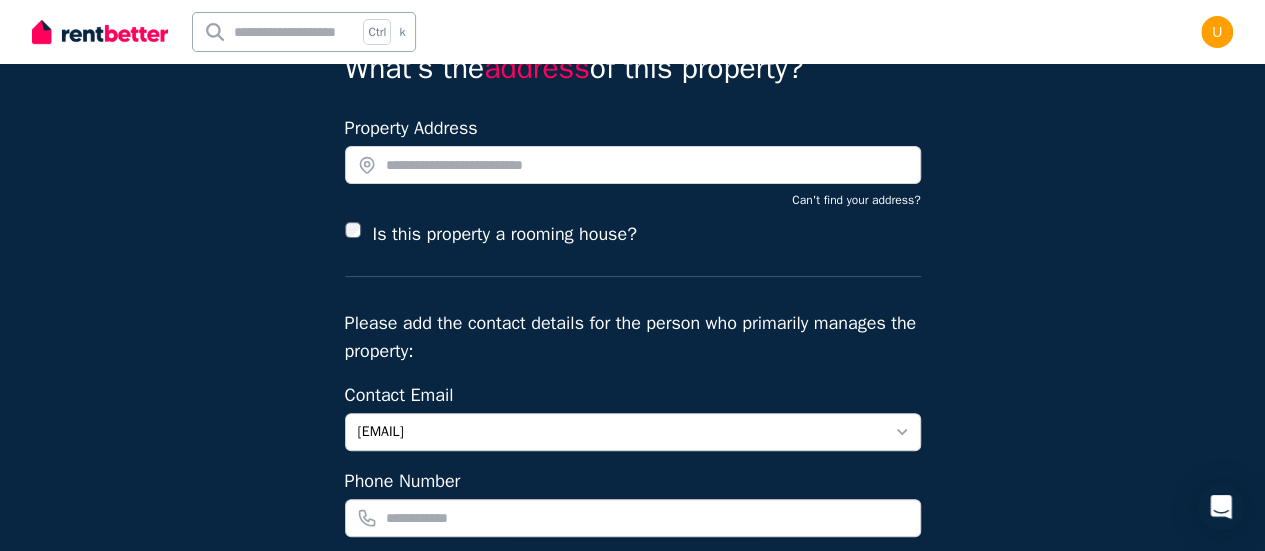 scroll, scrollTop: 0, scrollLeft: 0, axis: both 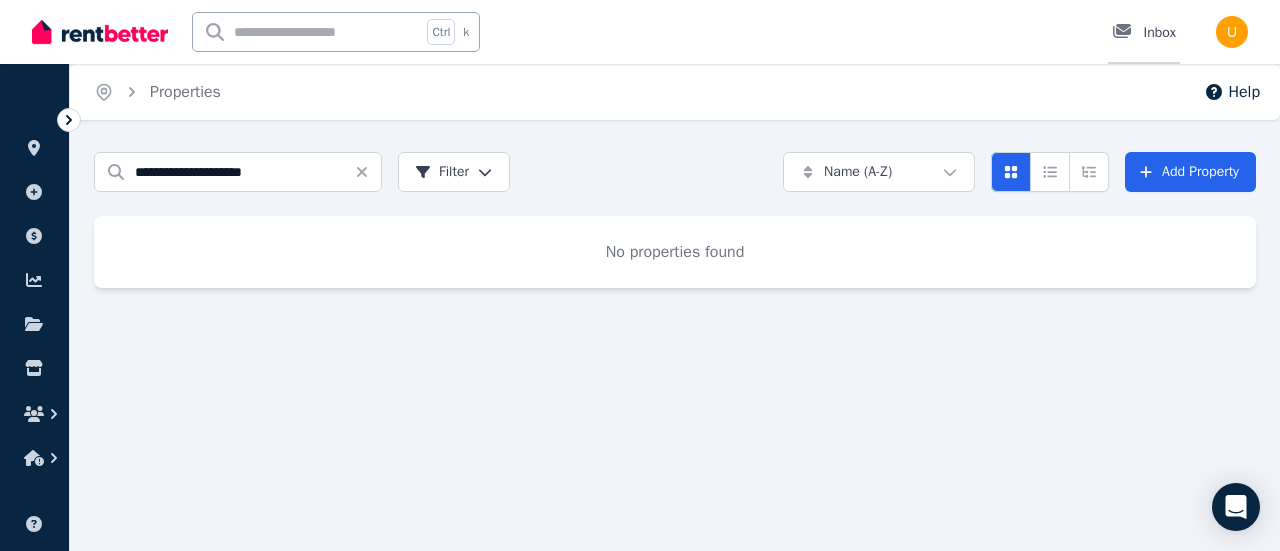 click on "Inbox" at bounding box center (1144, 33) 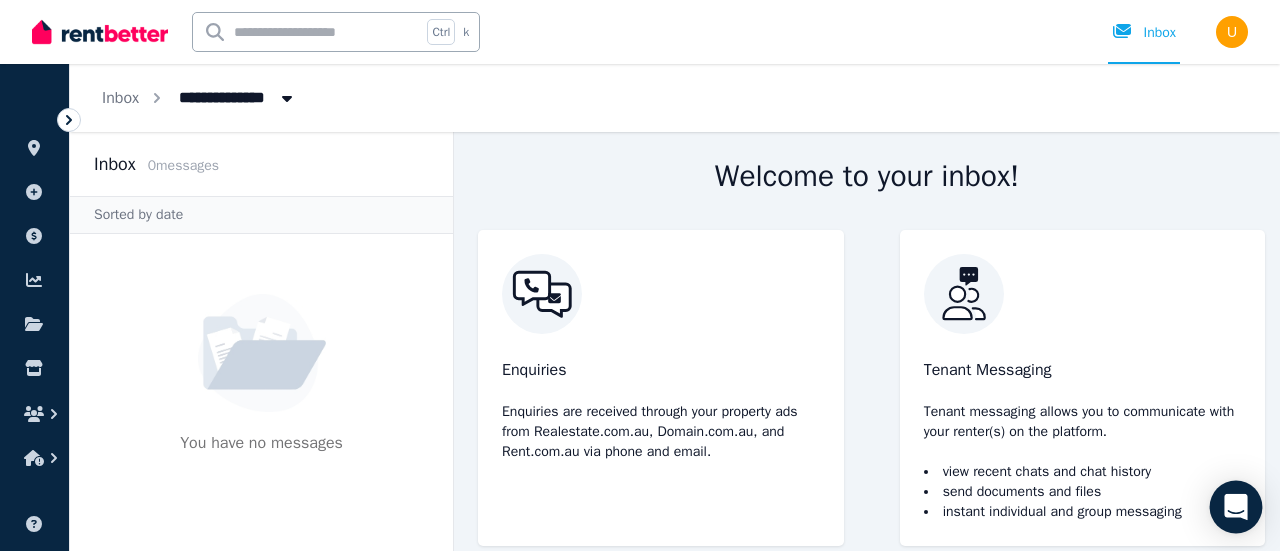 click at bounding box center [1236, 507] 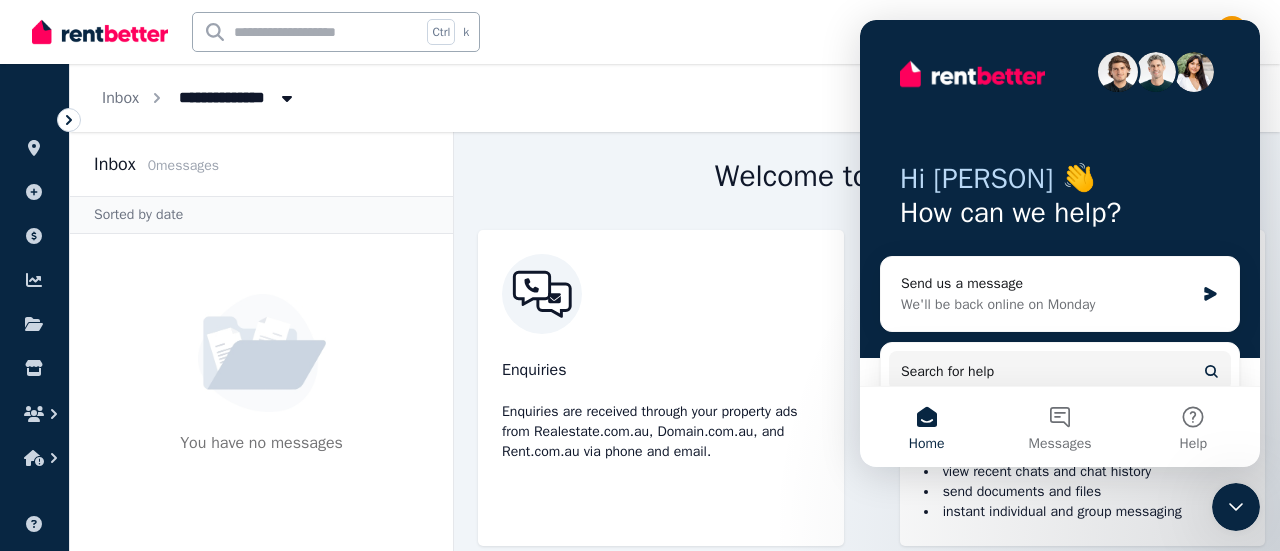 scroll, scrollTop: 0, scrollLeft: 0, axis: both 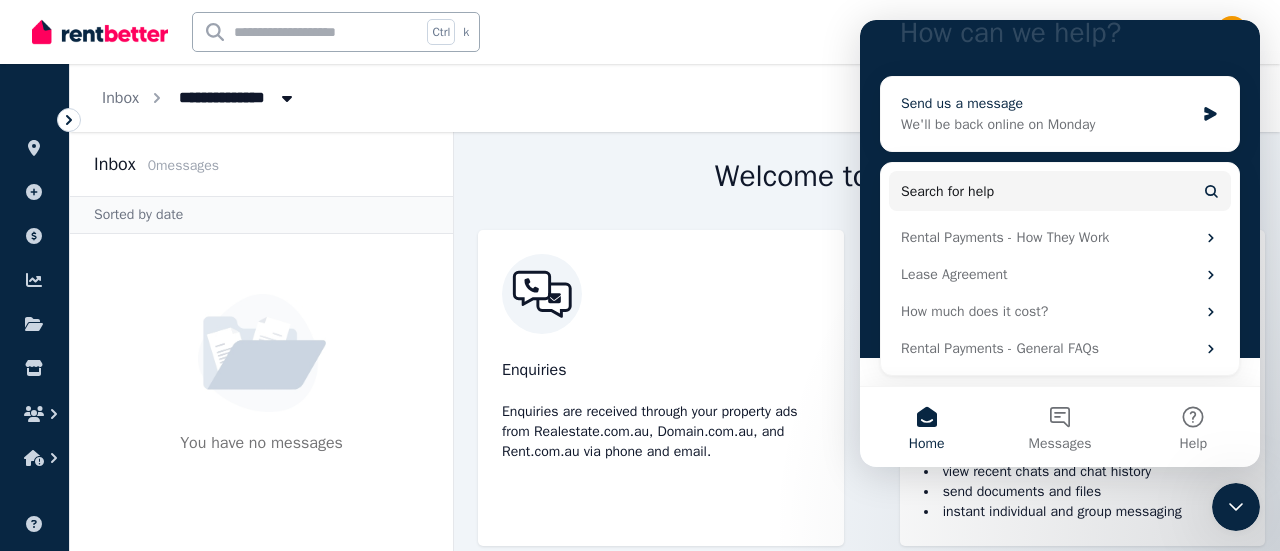 click on "Send us a message" at bounding box center [1047, 103] 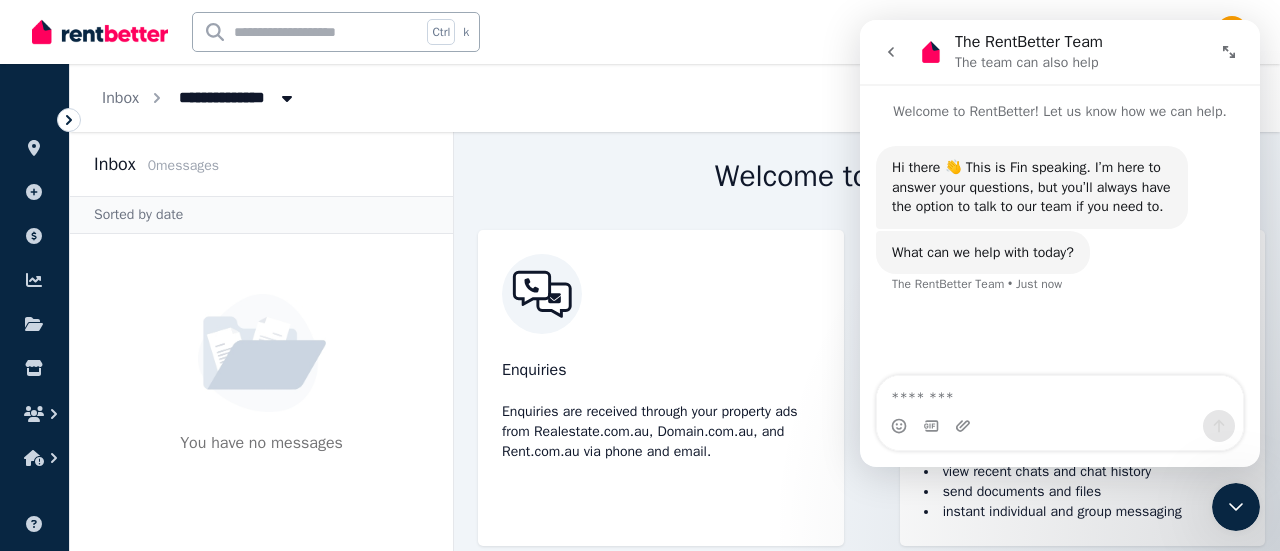 scroll, scrollTop: 0, scrollLeft: 0, axis: both 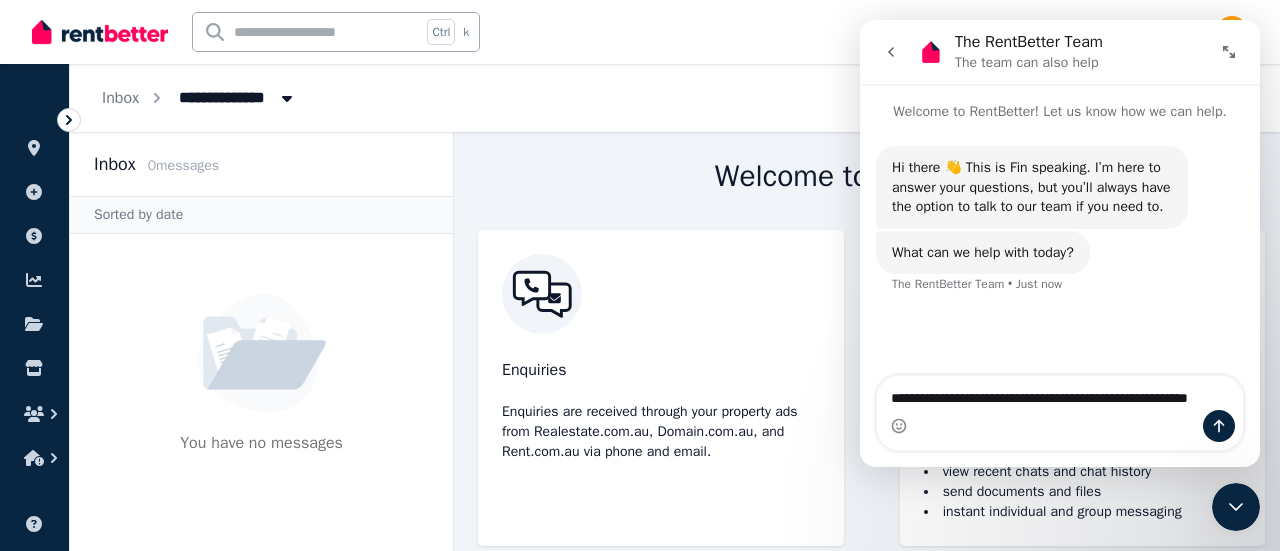 type on "**********" 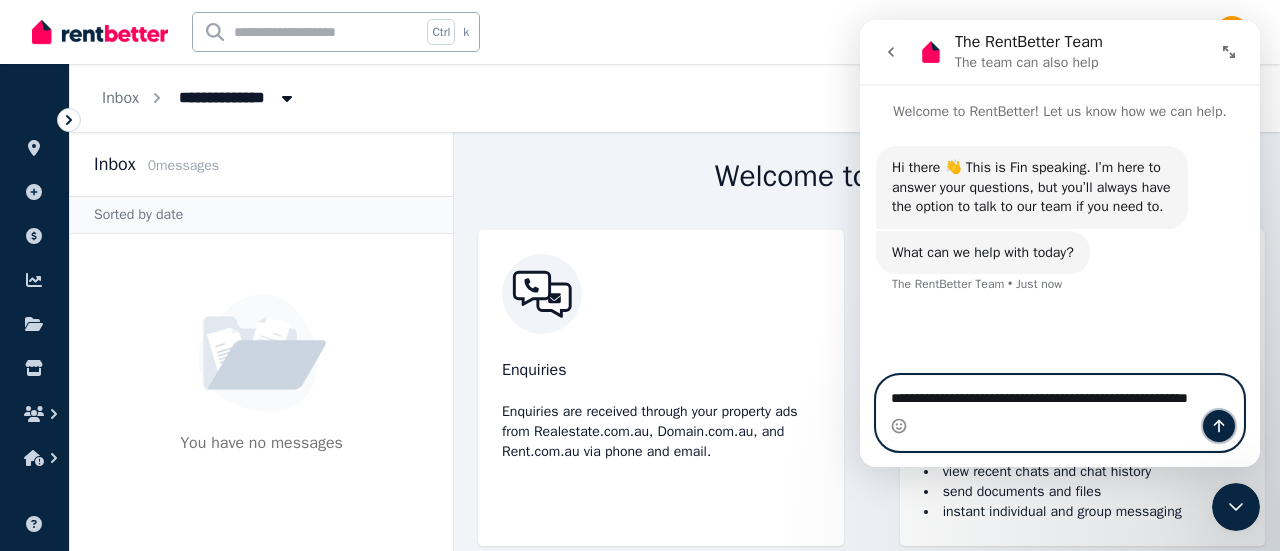 click 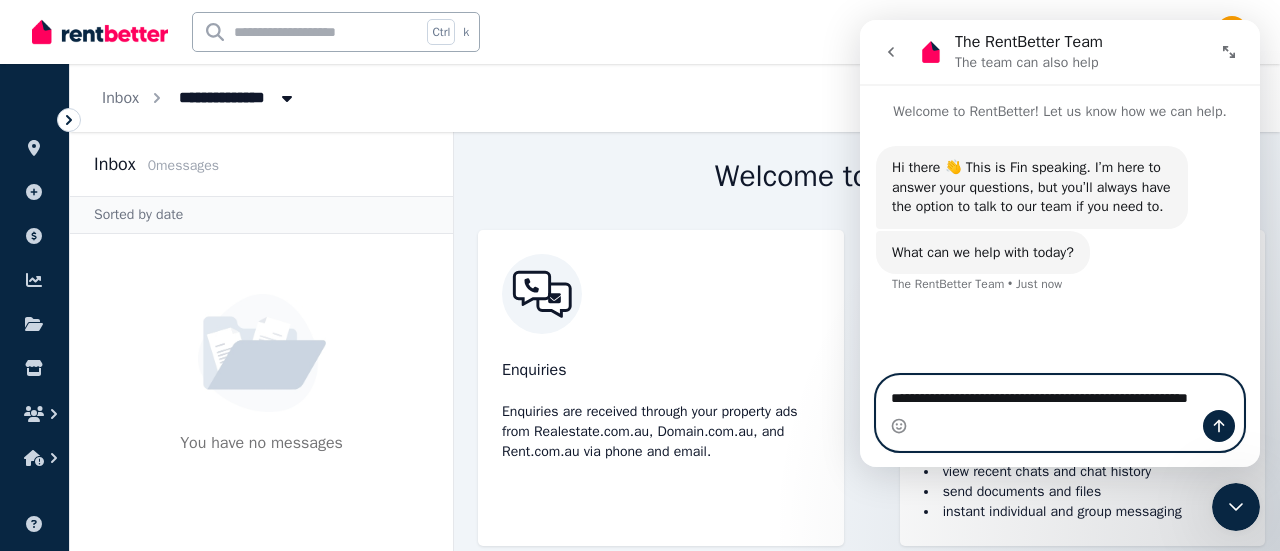 type 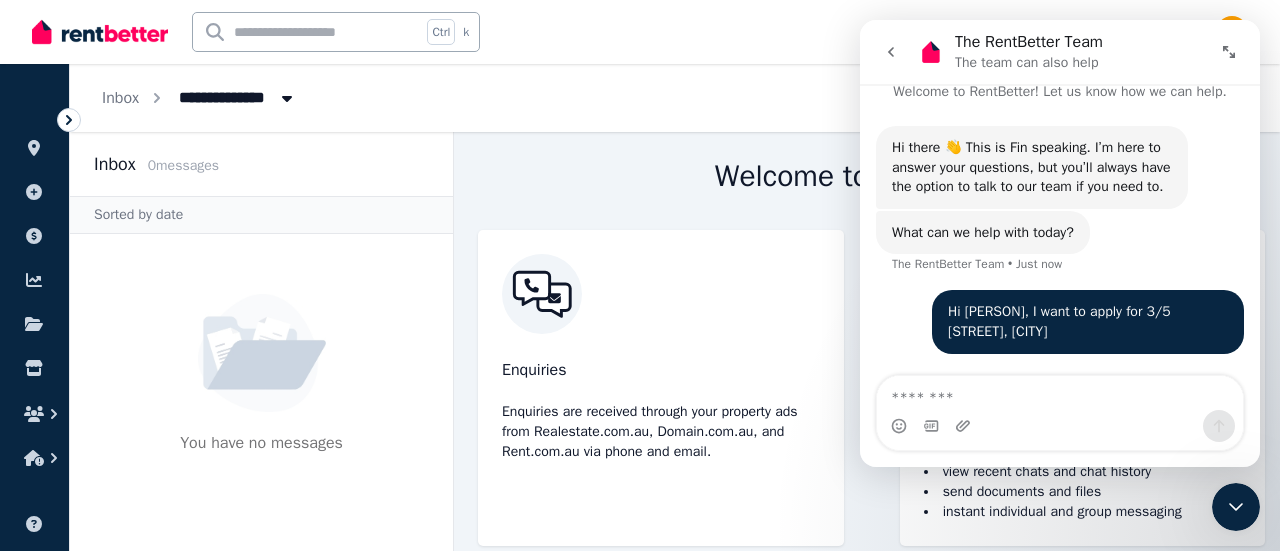 scroll, scrollTop: 0, scrollLeft: 0, axis: both 